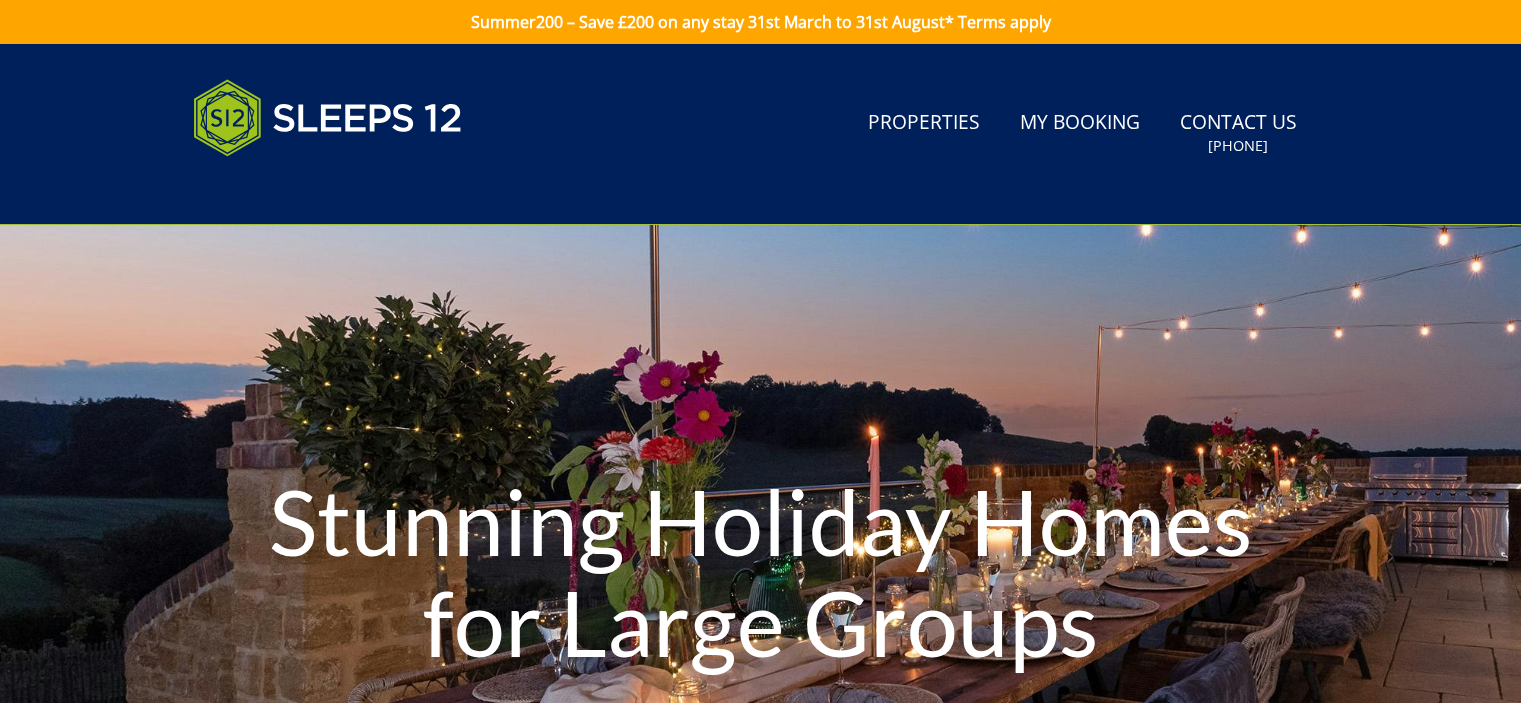 scroll, scrollTop: 0, scrollLeft: 0, axis: both 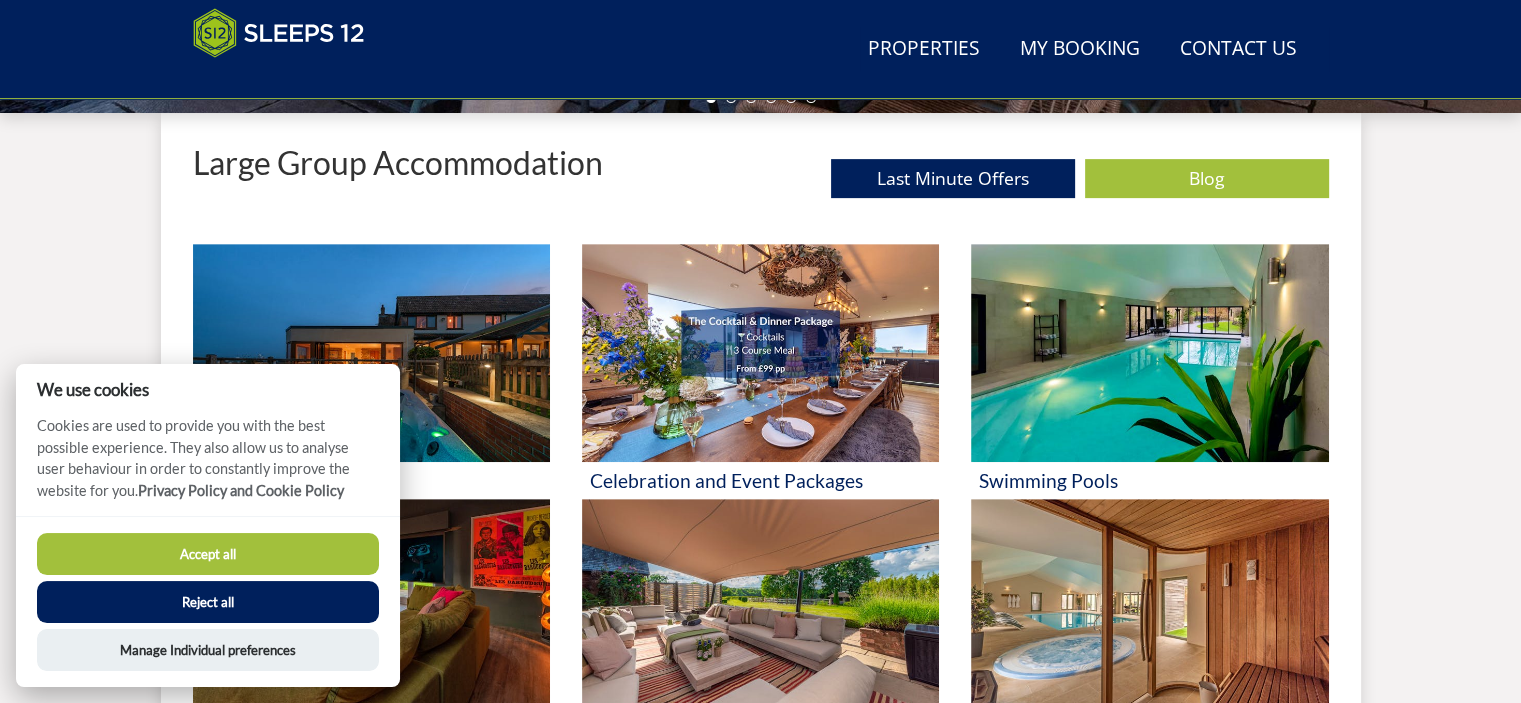 click on "Accept all" at bounding box center [208, 554] 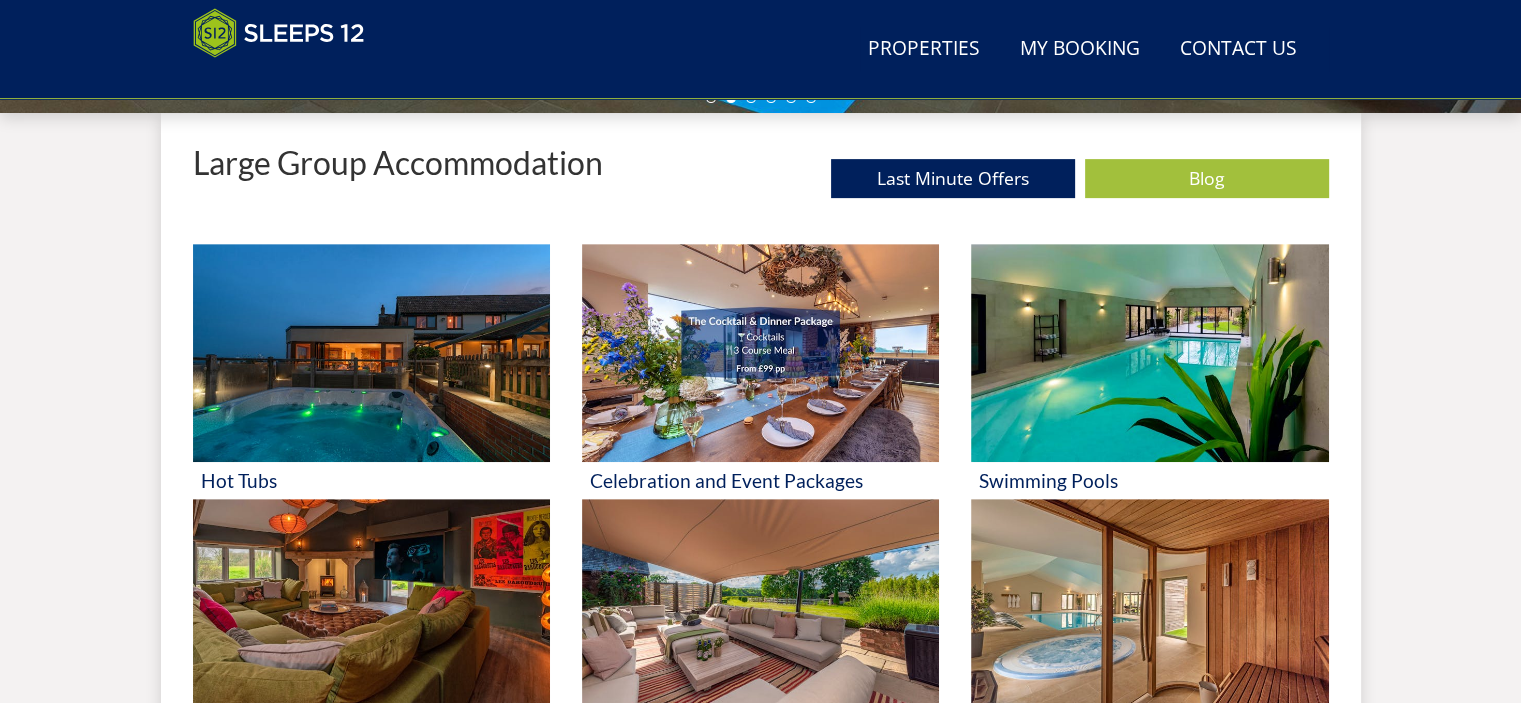 scroll, scrollTop: 982, scrollLeft: 0, axis: vertical 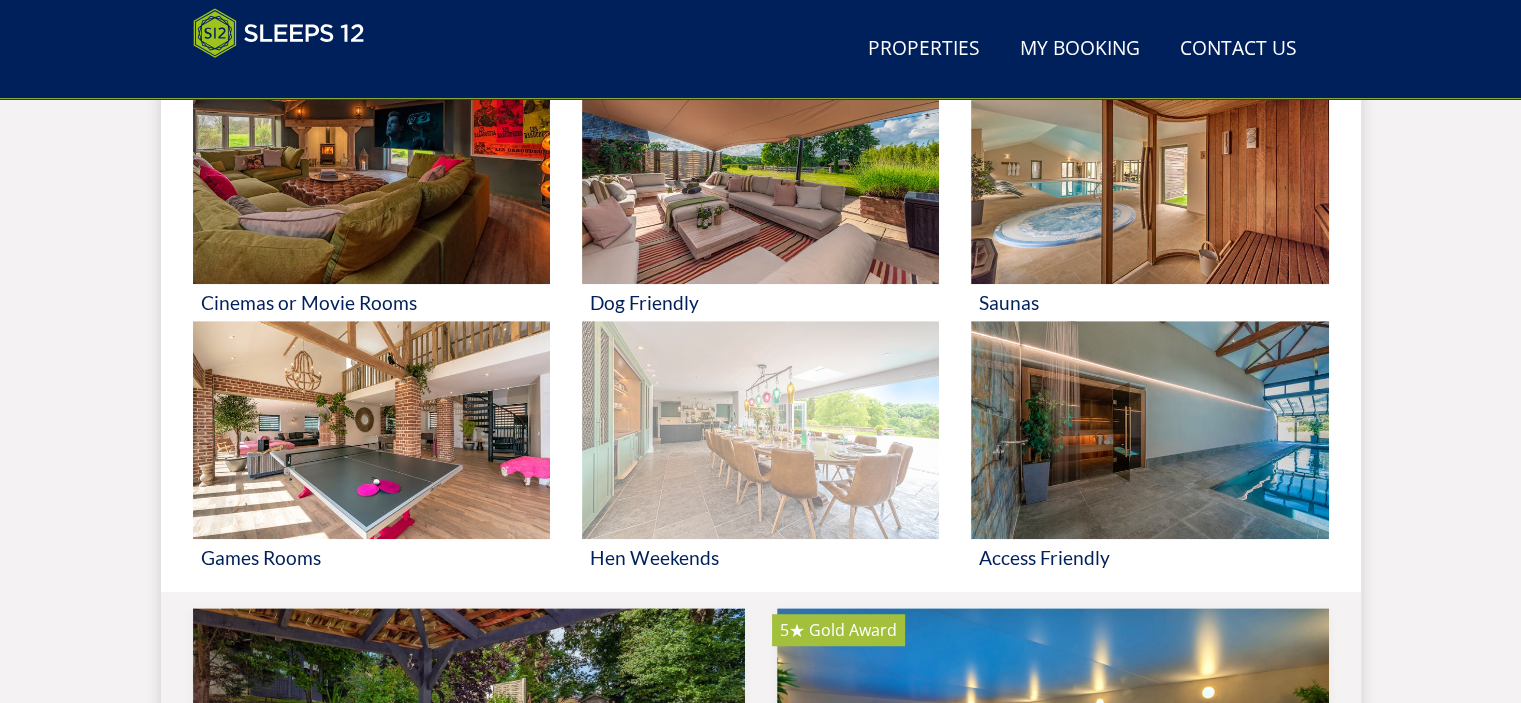 click at bounding box center (760, 430) 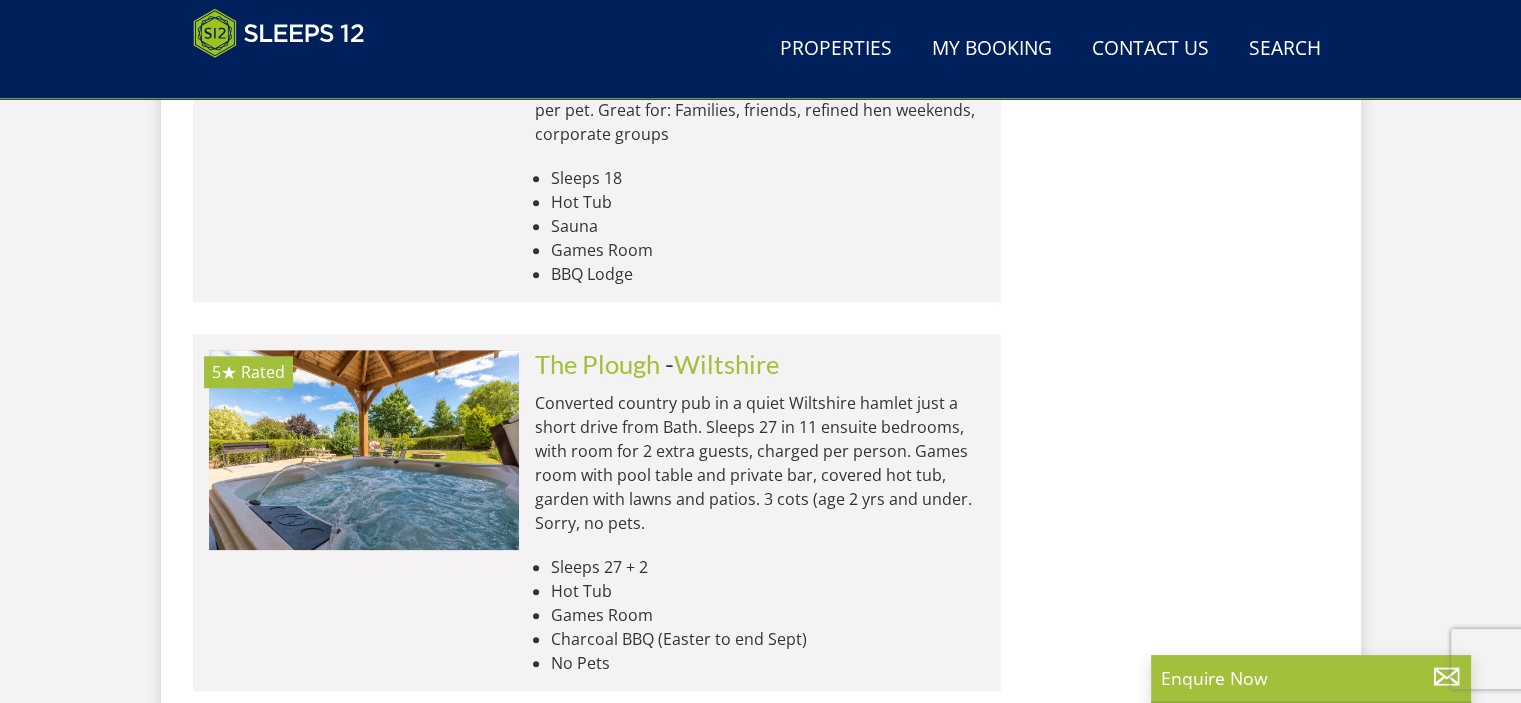 scroll, scrollTop: 1864, scrollLeft: 0, axis: vertical 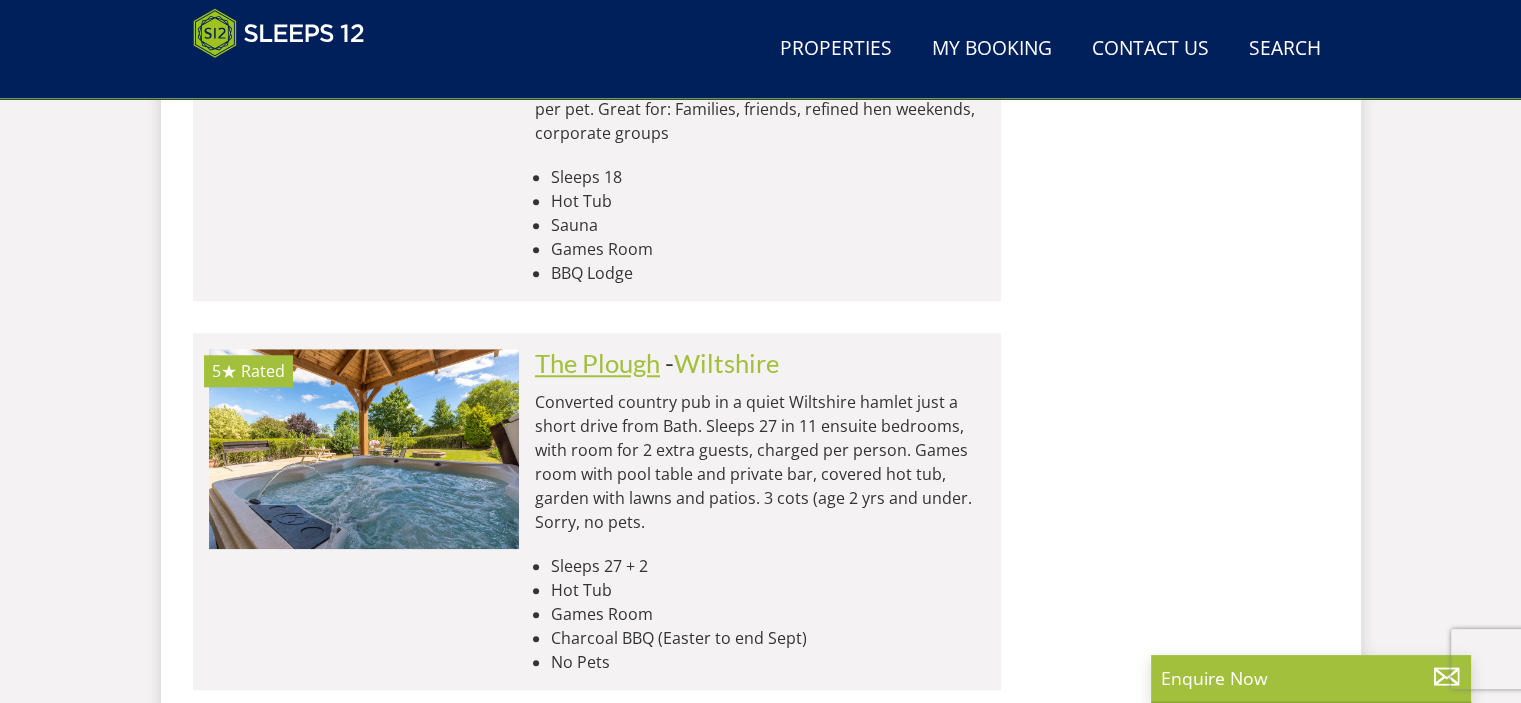 click on "The Plough" at bounding box center [597, 363] 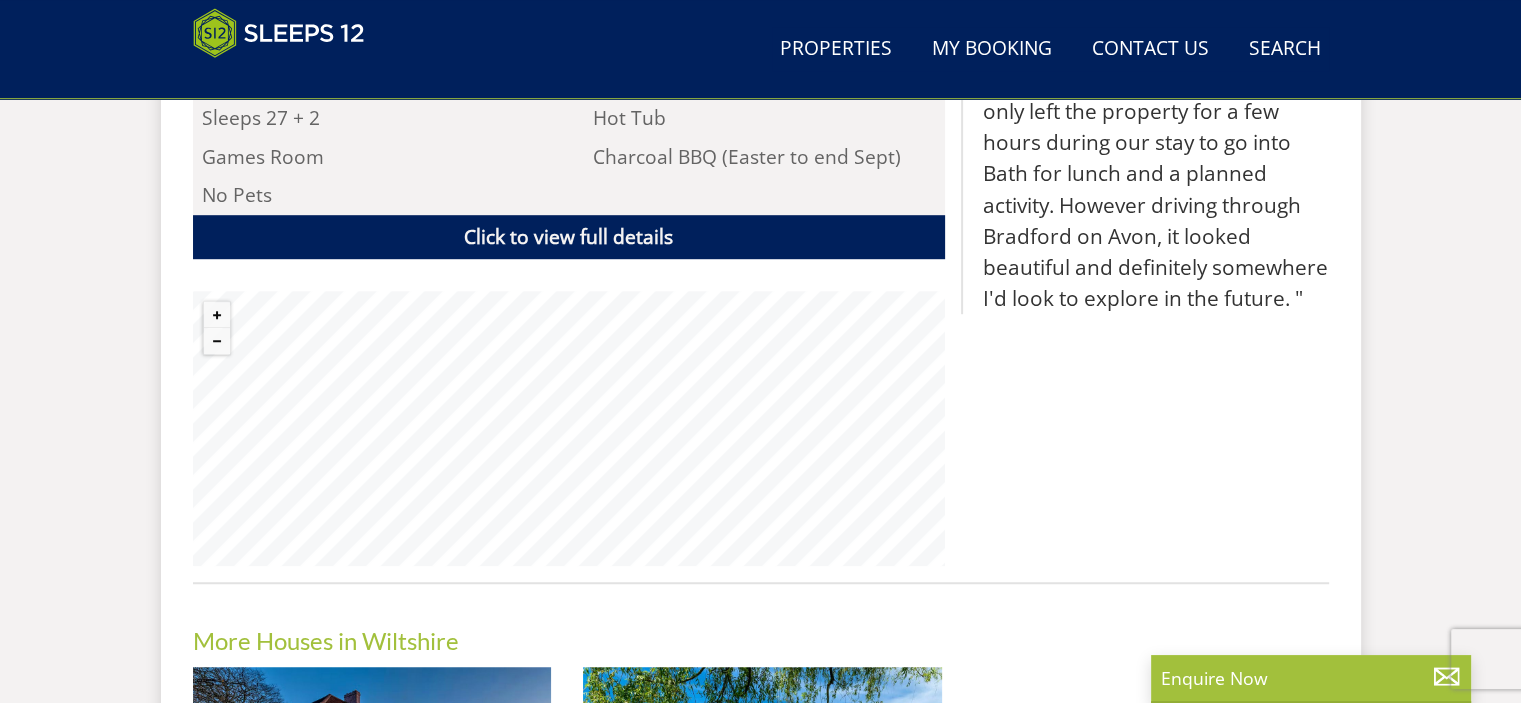 scroll, scrollTop: 1280, scrollLeft: 0, axis: vertical 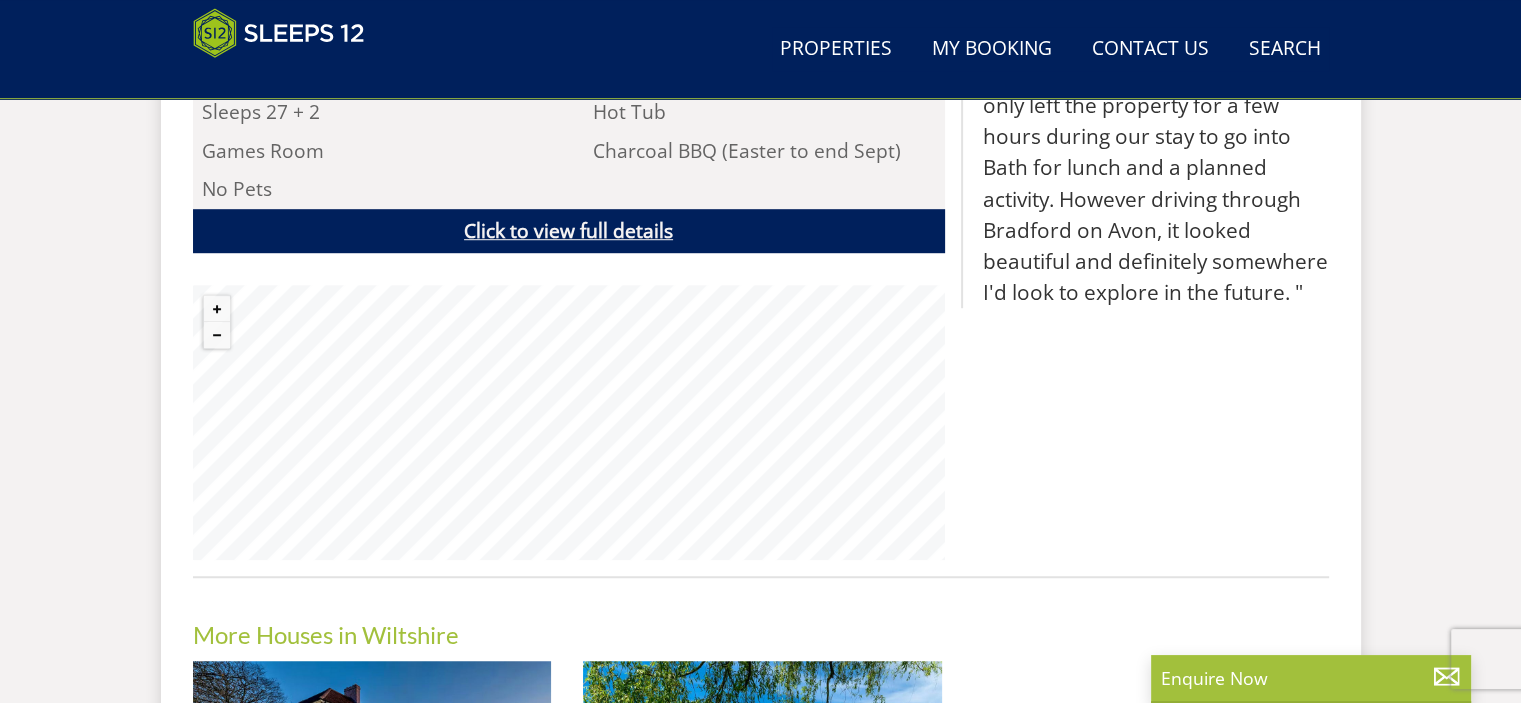 click on "Click to view full details" at bounding box center [569, 231] 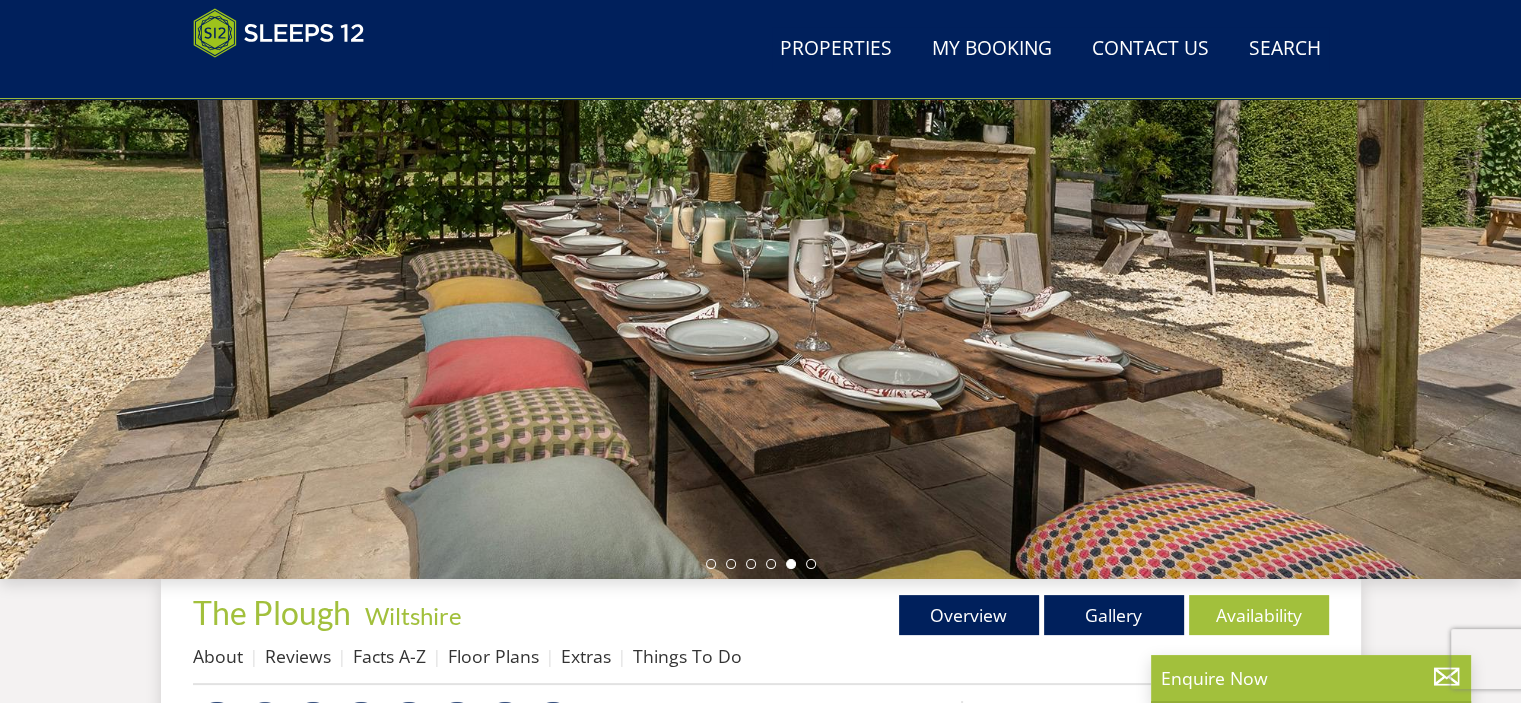 scroll, scrollTop: 508, scrollLeft: 0, axis: vertical 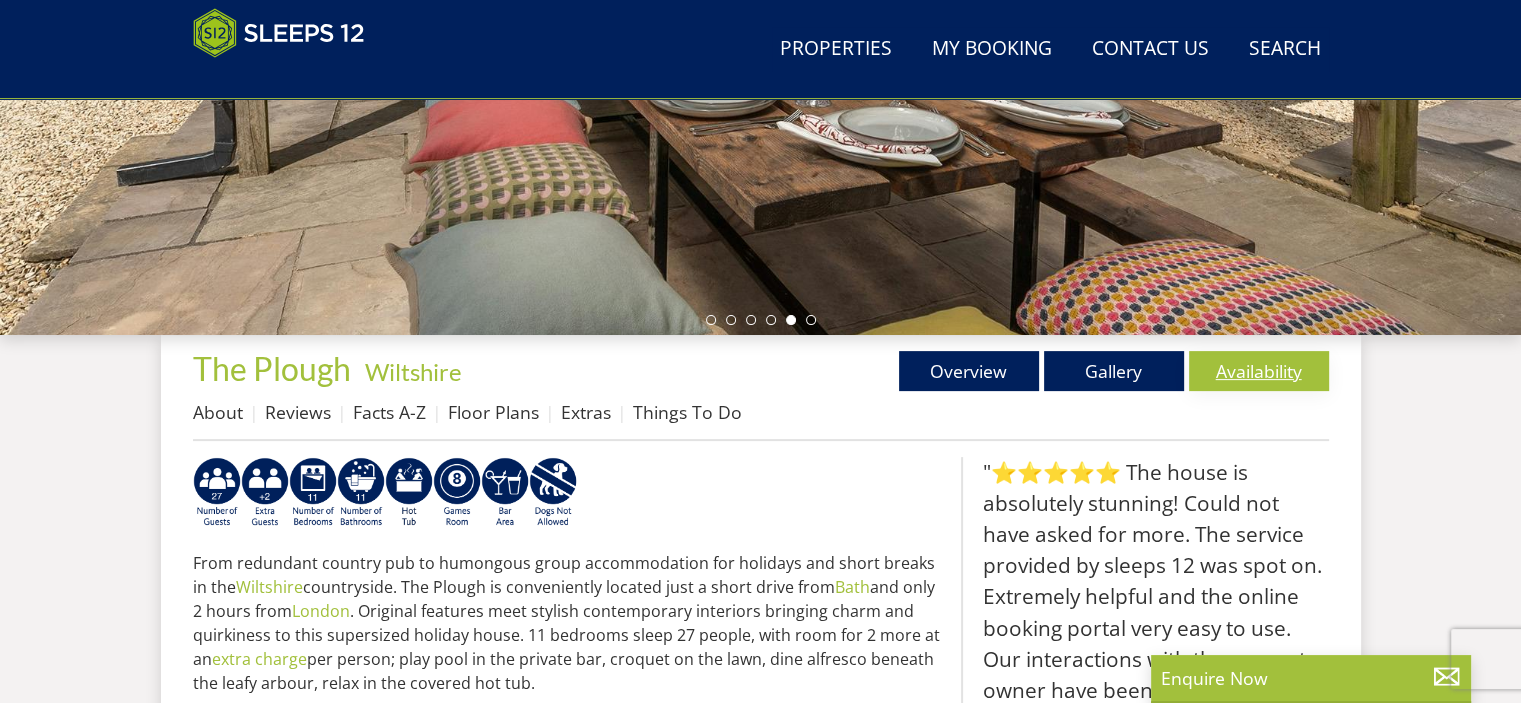 click on "Availability" at bounding box center [1259, 371] 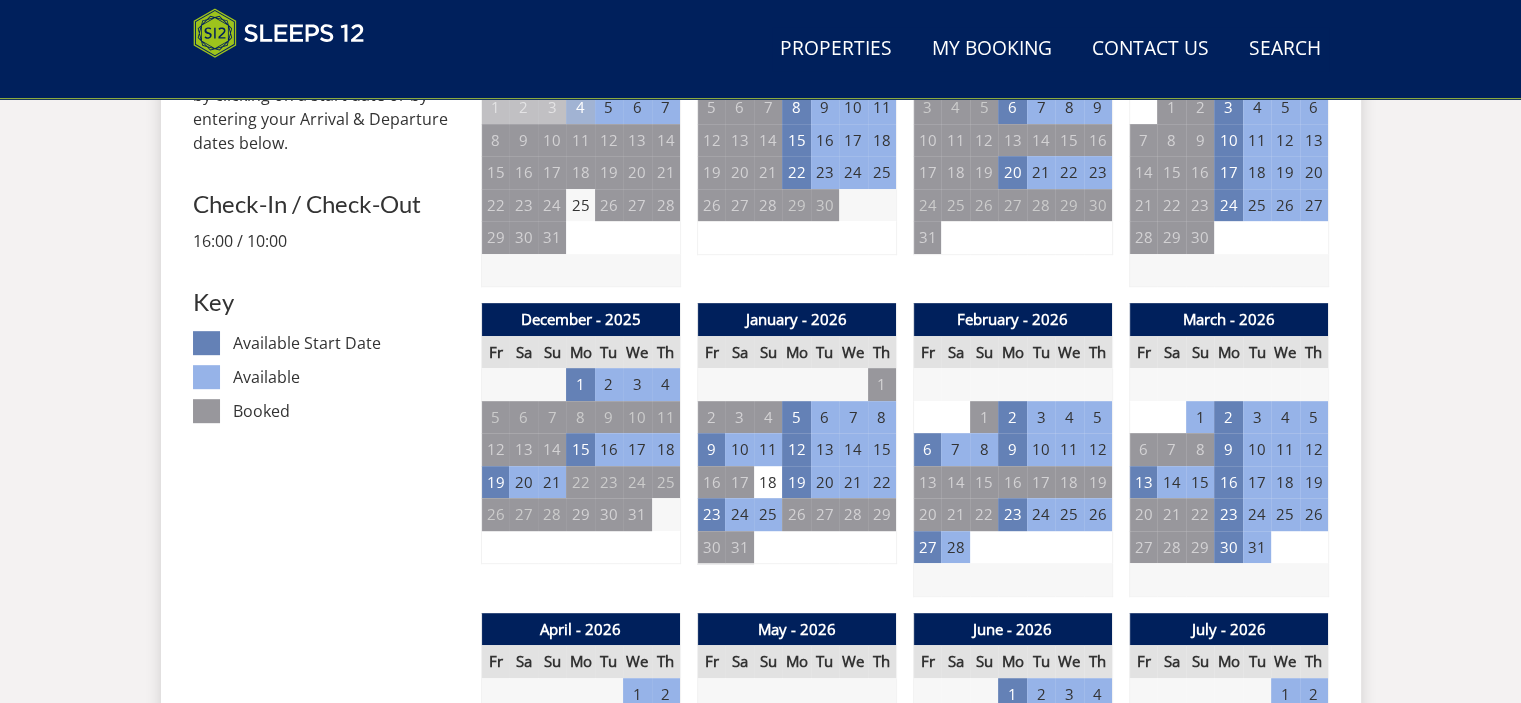 scroll, scrollTop: 1204, scrollLeft: 0, axis: vertical 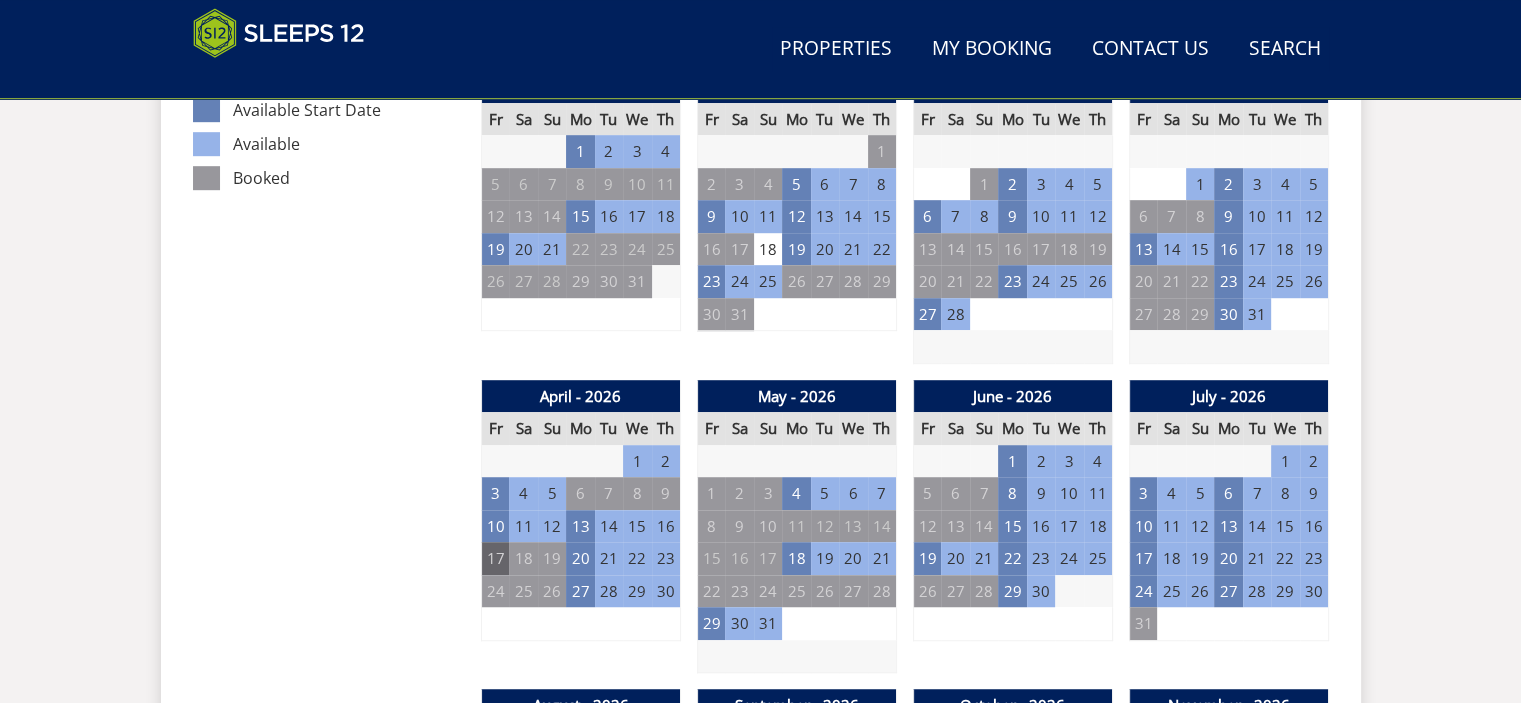 click on "17" at bounding box center (495, 558) 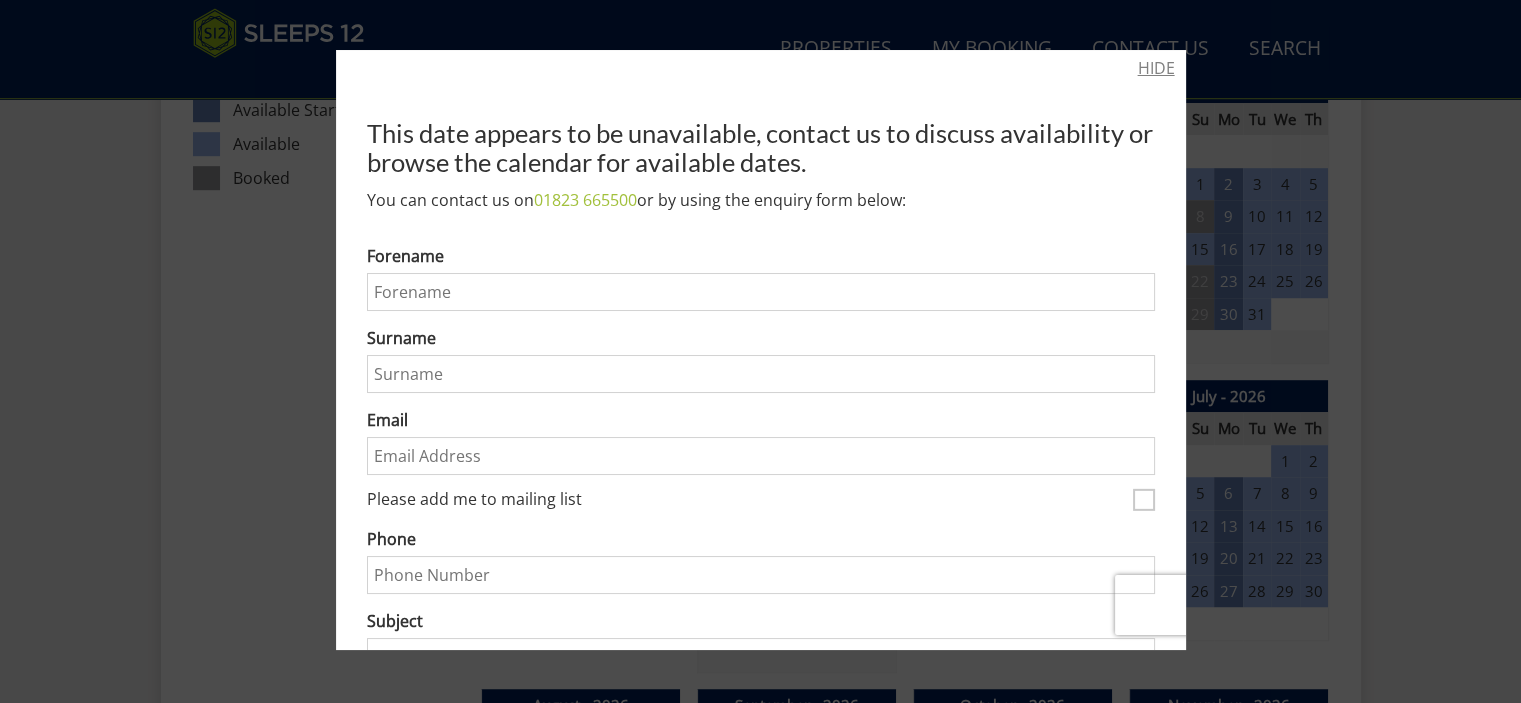 click on "HIDE" at bounding box center [1156, 68] 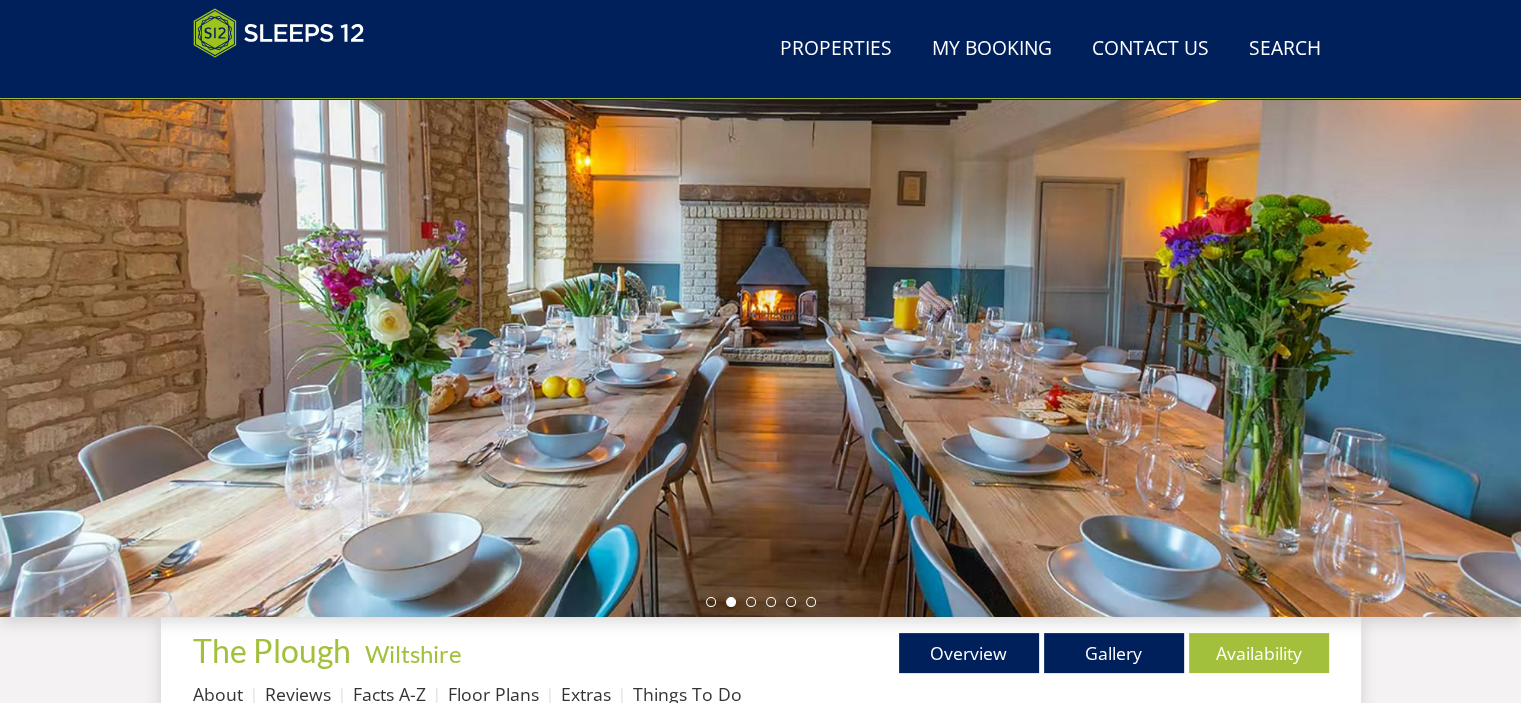 scroll, scrollTop: 222, scrollLeft: 0, axis: vertical 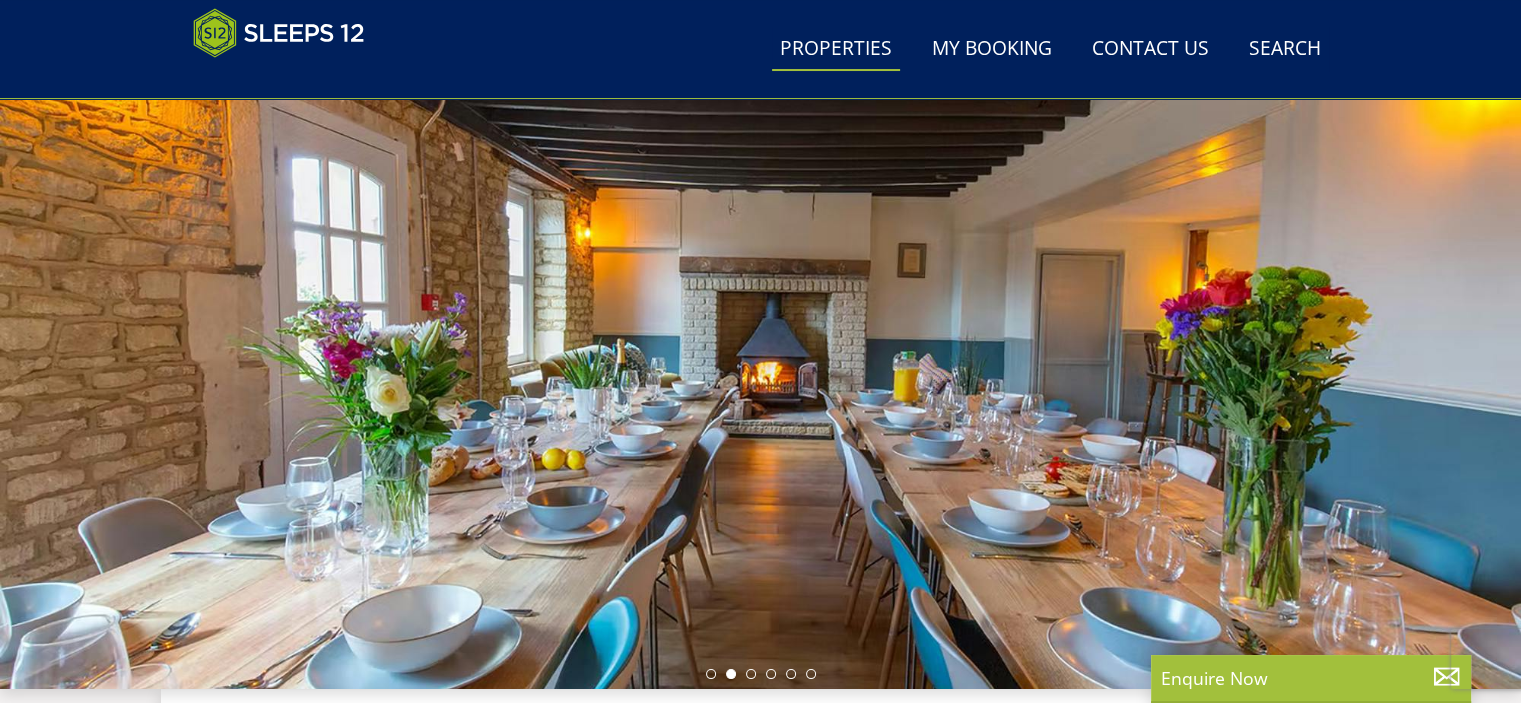 click on "Properties" at bounding box center (836, 49) 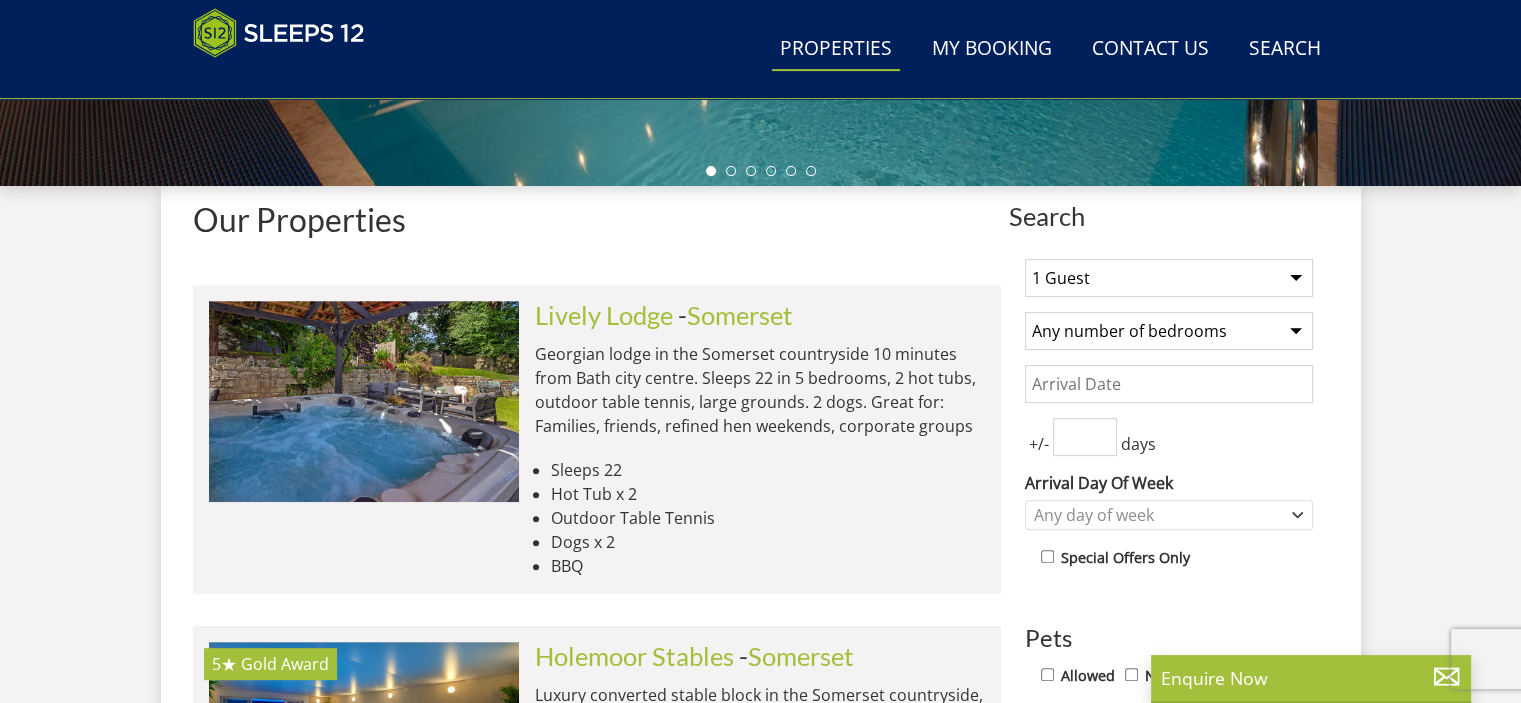 scroll, scrollTop: 658, scrollLeft: 0, axis: vertical 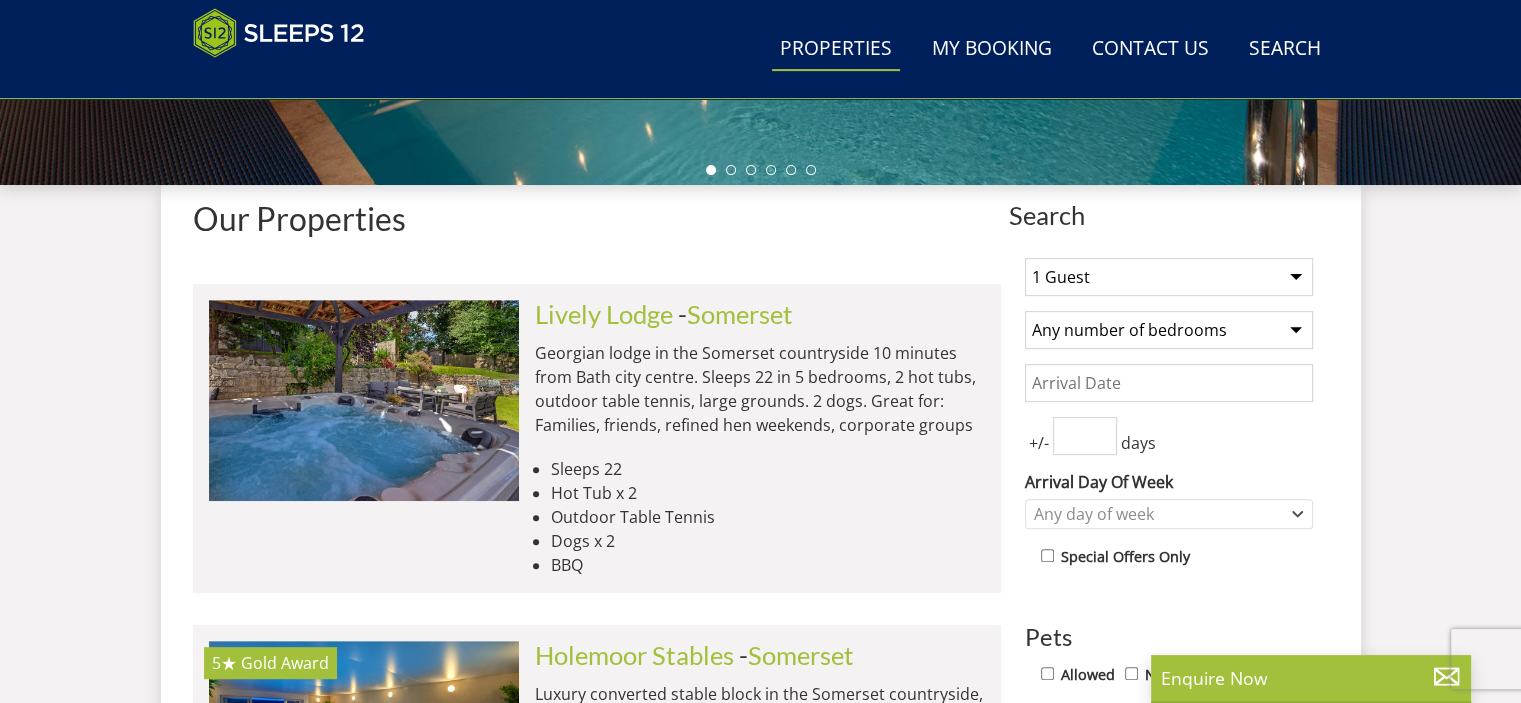 click on "1 Guest
2 Guests
3 Guests
4 Guests
5 Guests
6 Guests
7 Guests
8 Guests
9 Guests
10 Guests
11 Guests
12 Guests
13 Guests
14 Guests
15 Guests
16 Guests
17 Guests
18 Guests
19 Guests
20 Guests
21 Guests
22 Guests
23 Guests
24 Guests
25 Guests
26 Guests
27 Guests
28 Guests
29 Guests
30 Guests
31 Guests
32 Guests
33 Guests
34 Guests
35 Guests
36 Guests
37 Guests
38 Guests
39 Guests
40 Guests
41 Guests
42 Guests
43 Guests
44 Guests
45 Guests
46 Guests
47 Guests
48 Guests
49 Guests
50 Guests
51 Guests
52 Guests
53 Guests
54 Guests
55 Guests
56 Guests
57 Guests
58 Guests
59 Guests
60 Guests
61 Guests
62 Guests
63 Guests
64 Guests
65 Guests
66 Guests
67 Guests
68 Guests
69 Guests
70 Guests
71 Guests
72 Guests
73 Guests
74 Guests
75 Guests
76 Guests
77 Guests
78 Guests
79 Guests
80 Guests
81 Guests
82 Guests
83 Guests
84 Guests
85 Guests
86 Guests" at bounding box center (1169, 277) 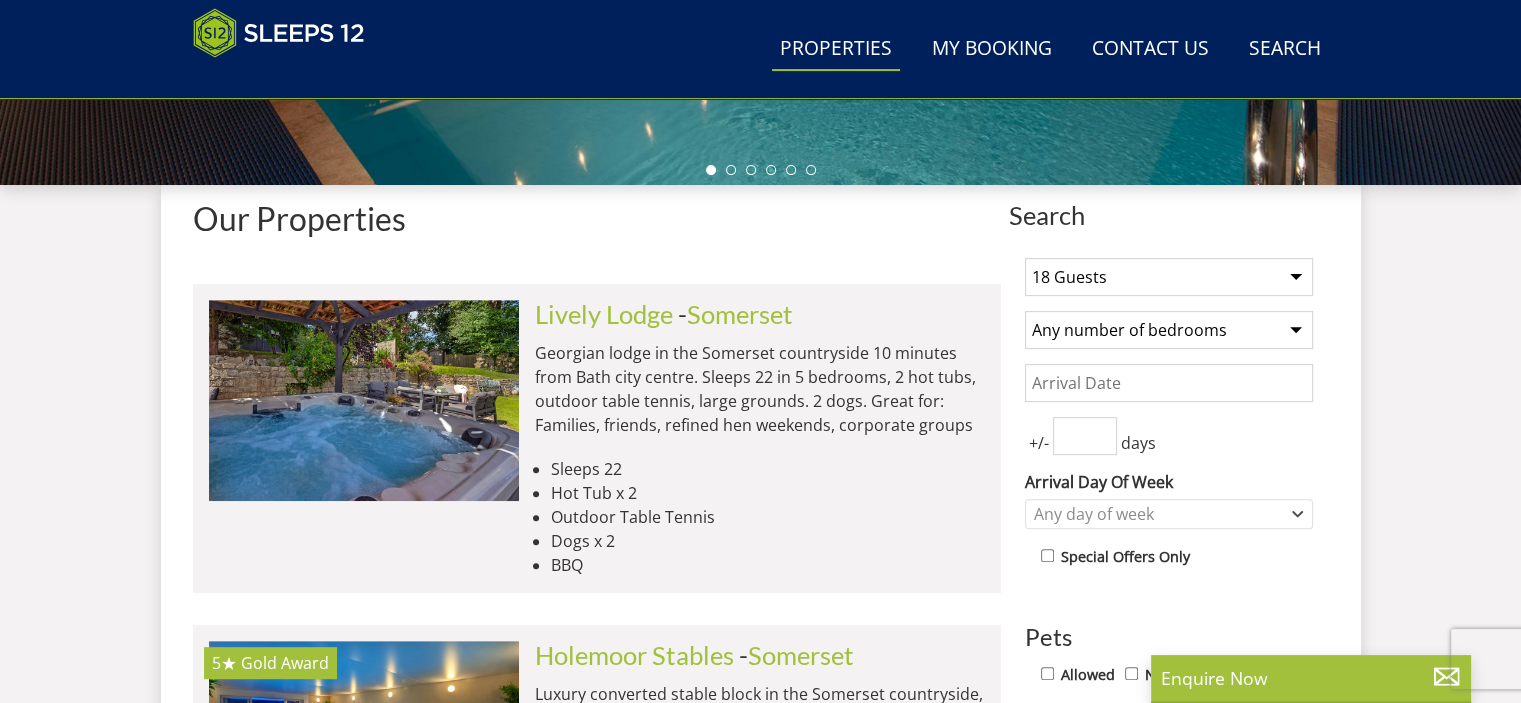 click on "1 Guest
2 Guests
3 Guests
4 Guests
5 Guests
6 Guests
7 Guests
8 Guests
9 Guests
10 Guests
11 Guests
12 Guests
13 Guests
14 Guests
15 Guests
16 Guests
17 Guests
18 Guests
19 Guests
20 Guests
21 Guests
22 Guests
23 Guests
24 Guests
25 Guests
26 Guests
27 Guests
28 Guests
29 Guests
30 Guests
31 Guests
32 Guests
33 Guests
34 Guests
35 Guests
36 Guests
37 Guests
38 Guests
39 Guests
40 Guests
41 Guests
42 Guests
43 Guests
44 Guests
45 Guests
46 Guests
47 Guests
48 Guests
49 Guests
50 Guests
51 Guests
52 Guests
53 Guests
54 Guests
55 Guests
56 Guests
57 Guests
58 Guests
59 Guests
60 Guests
61 Guests
62 Guests
63 Guests
64 Guests
65 Guests
66 Guests
67 Guests
68 Guests
69 Guests
70 Guests
71 Guests
72 Guests
73 Guests
74 Guests
75 Guests
76 Guests
77 Guests
78 Guests
79 Guests
80 Guests
81 Guests
82 Guests
83 Guests
84 Guests
85 Guests
86 Guests" at bounding box center (1169, 277) 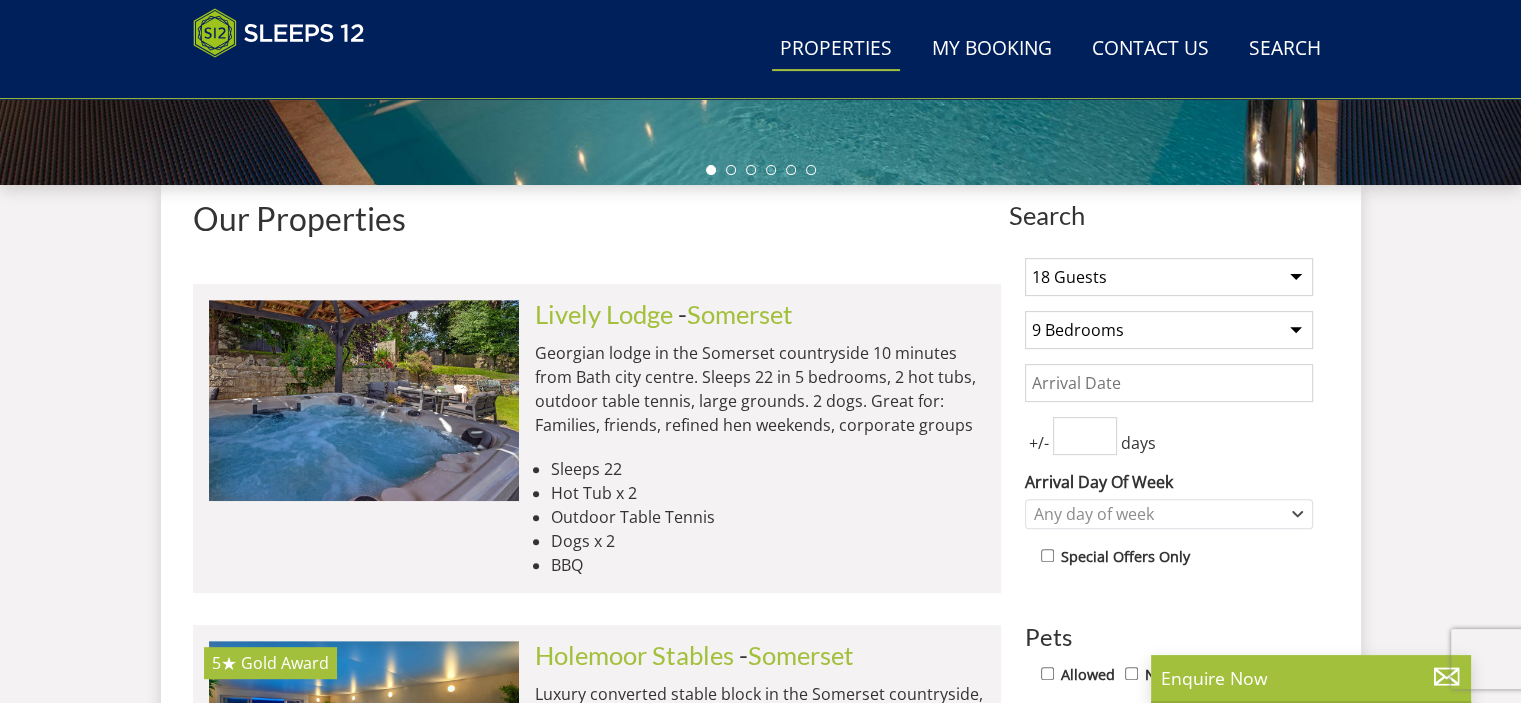 click on "Date
08/2025
Search
Stunning Holiday Homes for Large Groups
Stunning Holiday Homes for Large Groups" at bounding box center [760, 3832] 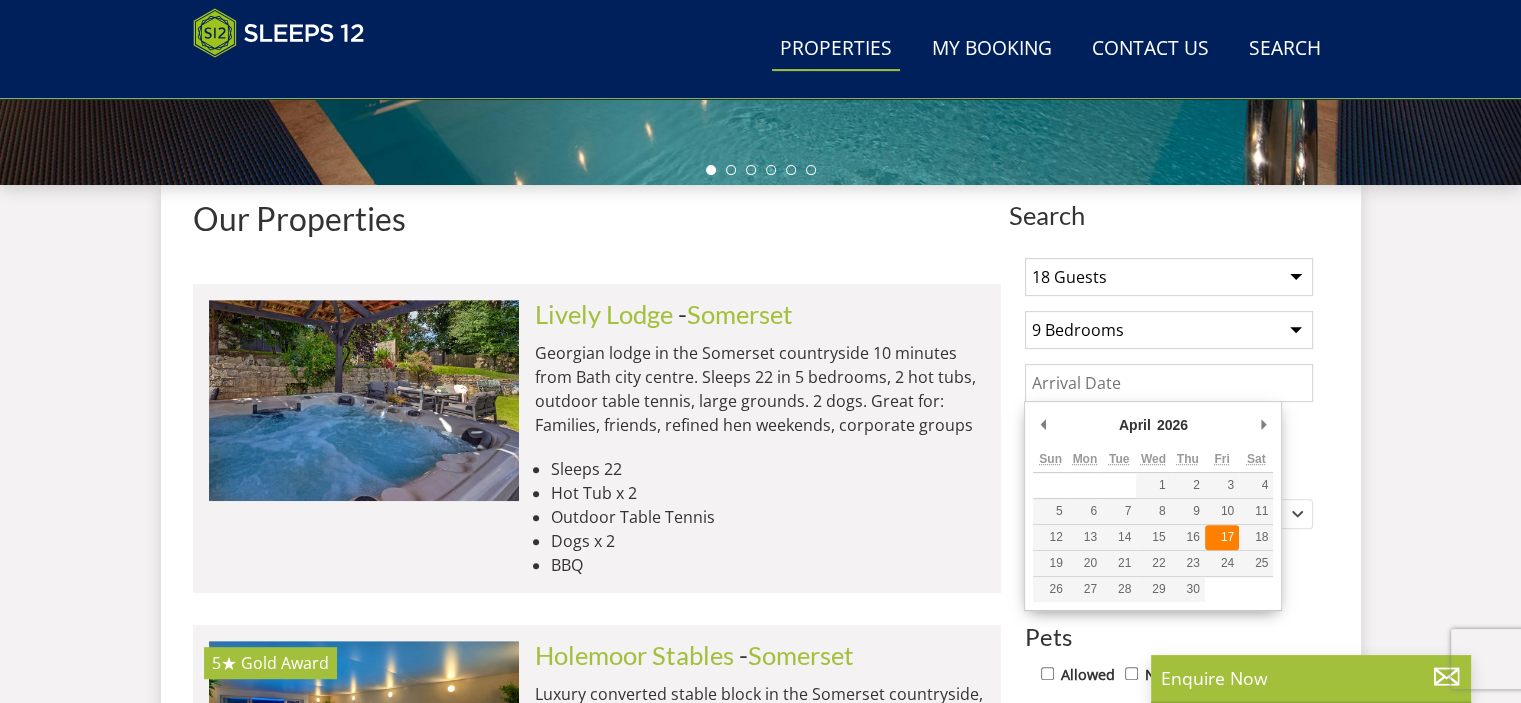 type on "17/04/2026" 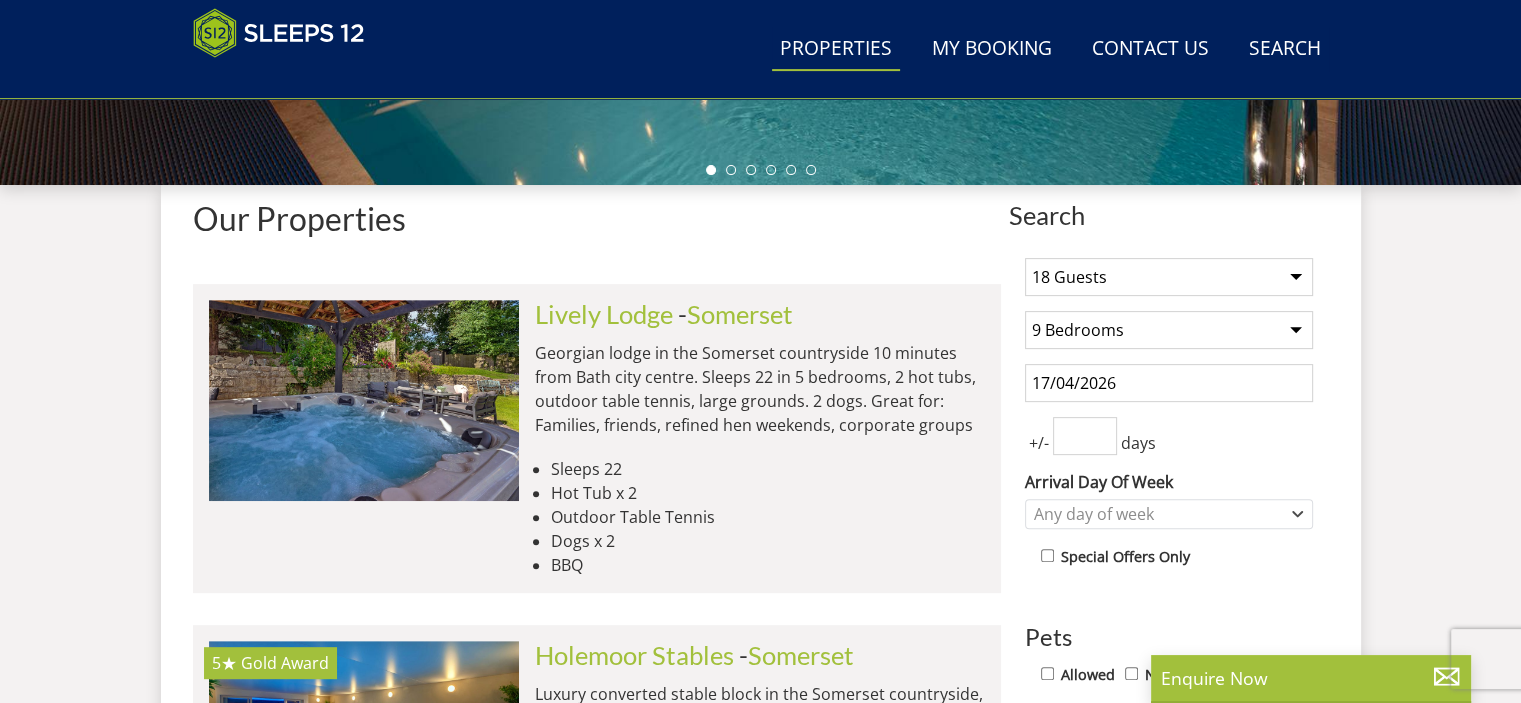 click on "+/-
days" at bounding box center (1169, 436) 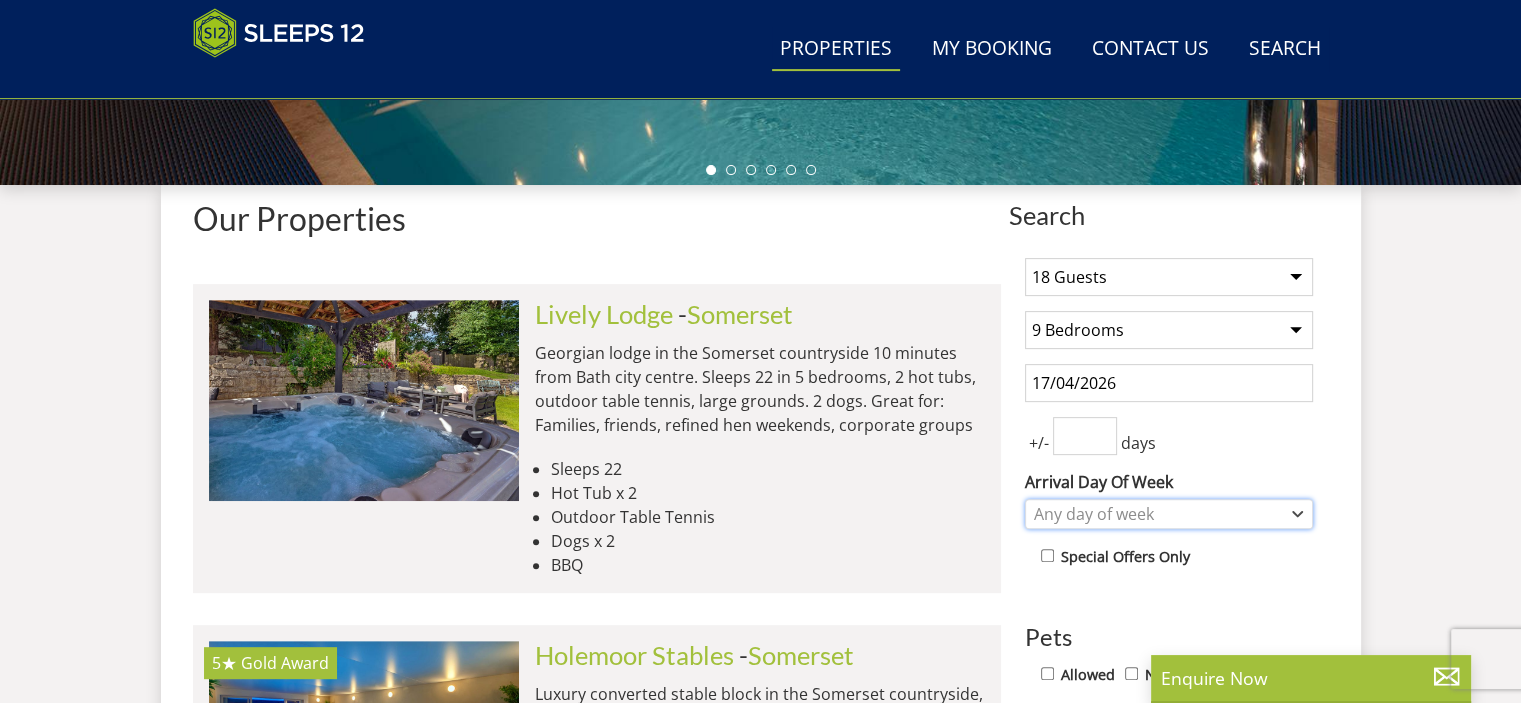 click on "Any day of week" at bounding box center (1158, 514) 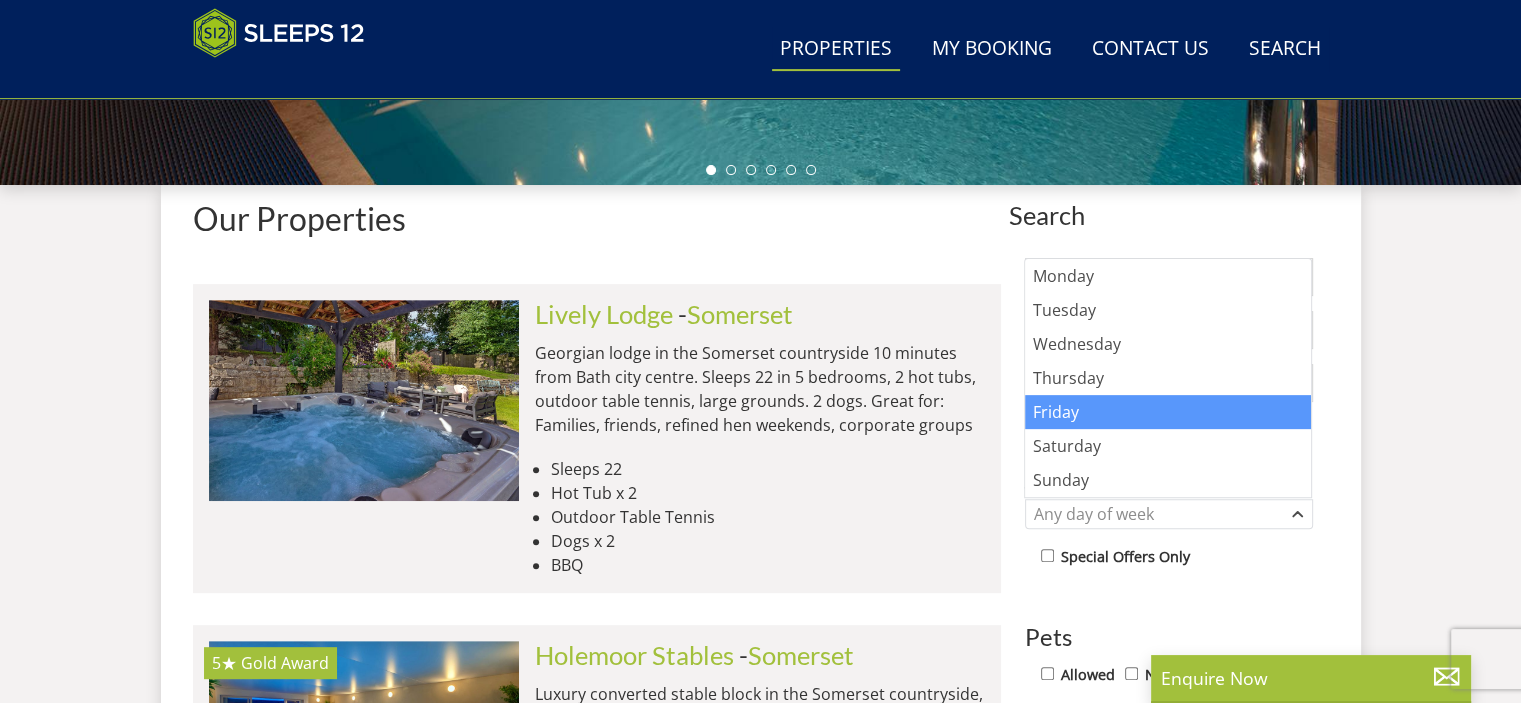 click on "Friday" at bounding box center [1168, 412] 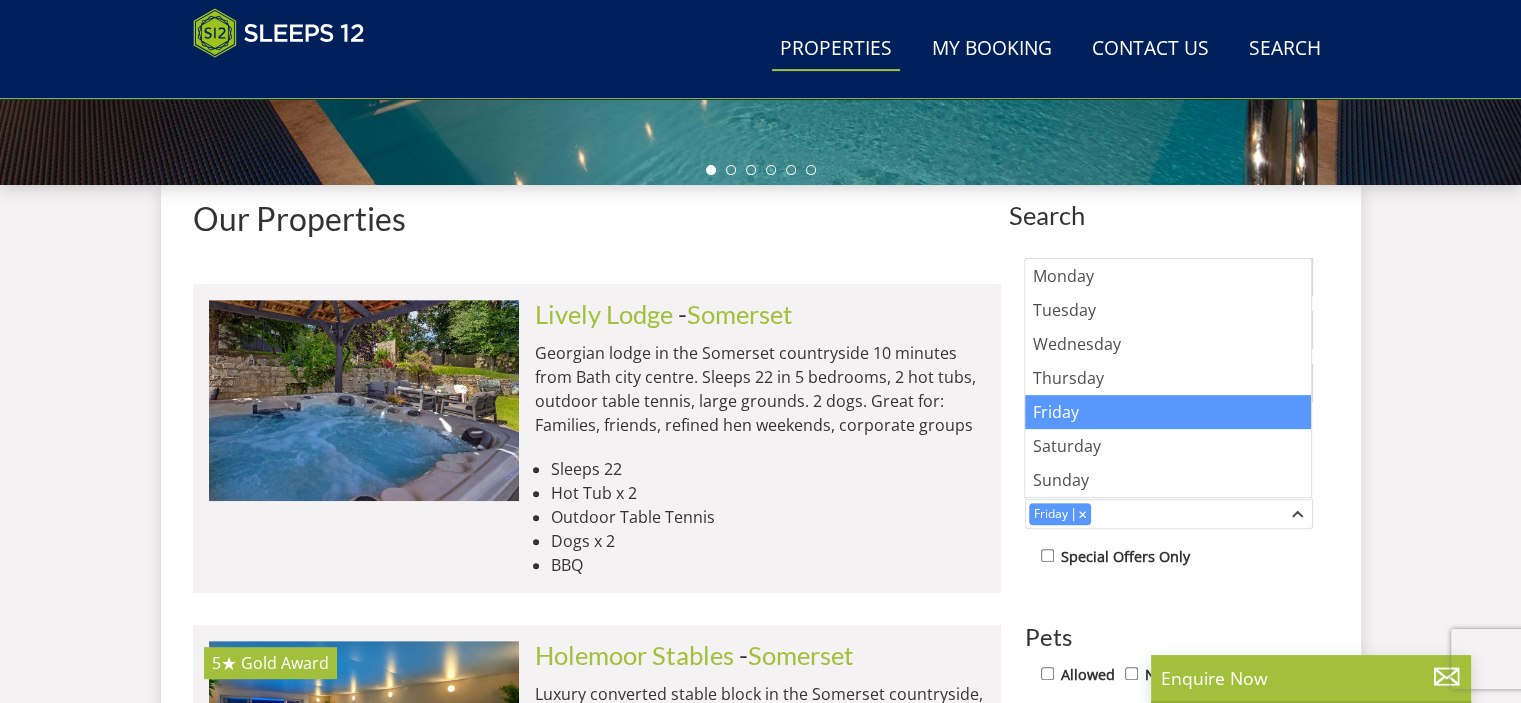 click on "Search
Search
1 Guest
2 Guests
3 Guests
4 Guests
5 Guests
6 Guests
7 Guests
8 Guests
9 Guests
10 Guests
11 Guests
12 Guests
13 Guests
14 Guests
15 Guests
16 Guests
17 Guests
18 Guests
19 Guests
20 Guests
21 Guests
22 Guests
23 Guests
24 Guests
25 Guests
26 Guests
27 Guests
28 Guests
29 Guests
30 Guests
31 Guests
32 Guests
33 Guests
34 Guests
35 Guests
36 Guests
37 Guests
38 Guests
39 Guests
40 Guests
41 Guests
42 Guests
43 Guests
44 Guests
45 Guests
46 Guests
47 Guests
48 Guests
49 Guests
50 Guests
51 Guests
52 Guests
53 Guests
54 Guests
55 Guests
56 Guests
57 Guests
58 Guests
59 Guests
60 Guests
61 Guests
62 Guests
63 Guests
64 Guests
65 Guests
66 Guests
67 Guests
68 Guests
69 Guests
70 Guests
71 Guests" at bounding box center (761, 4215) 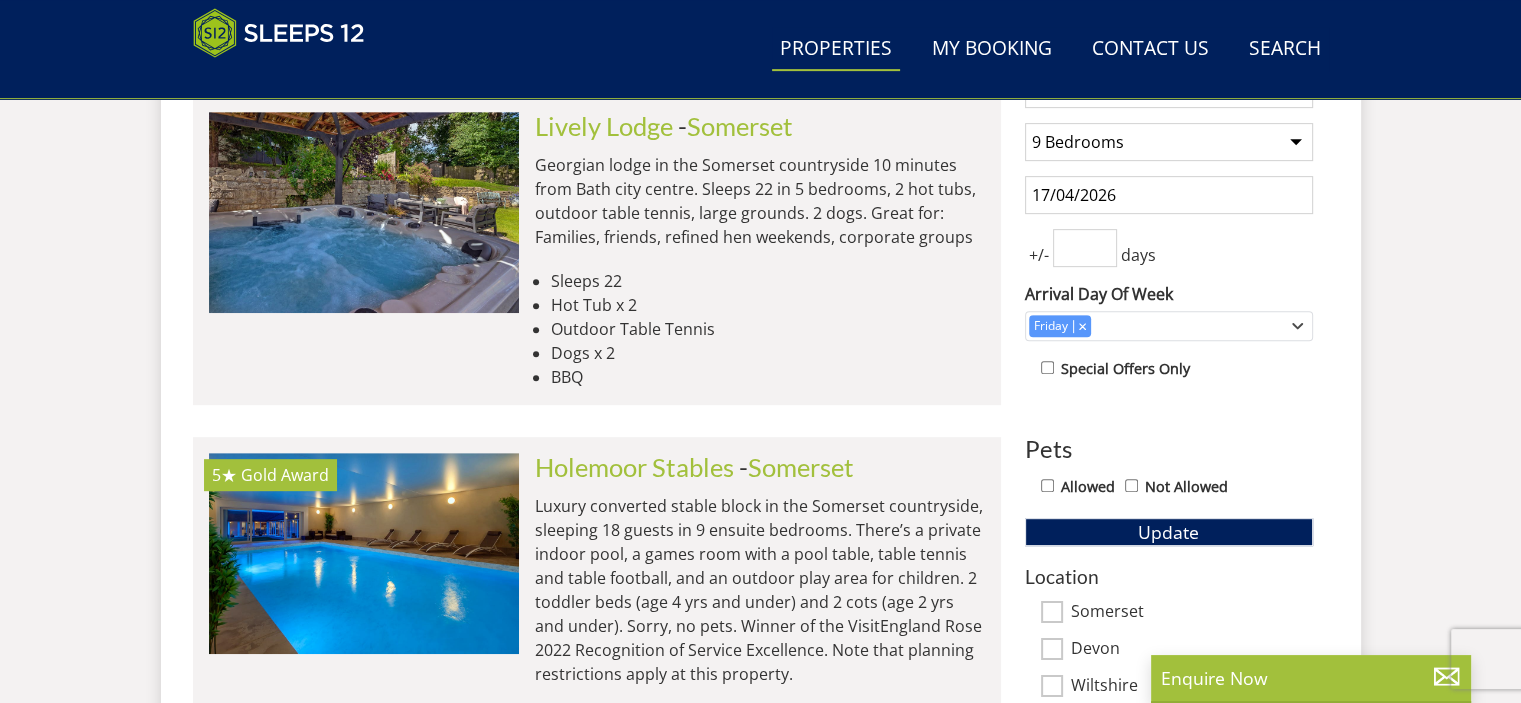 scroll, scrollTop: 847, scrollLeft: 0, axis: vertical 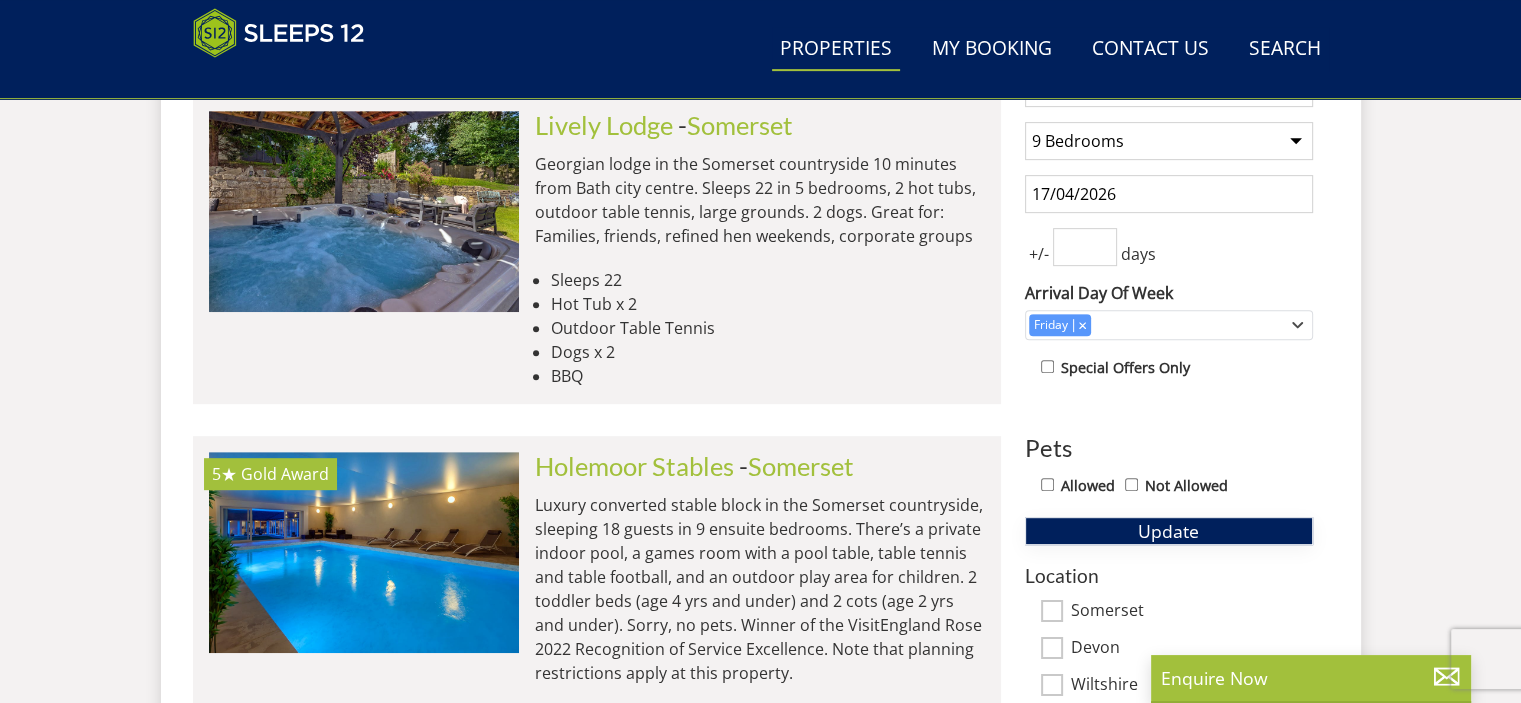click on "Update" at bounding box center (1168, 531) 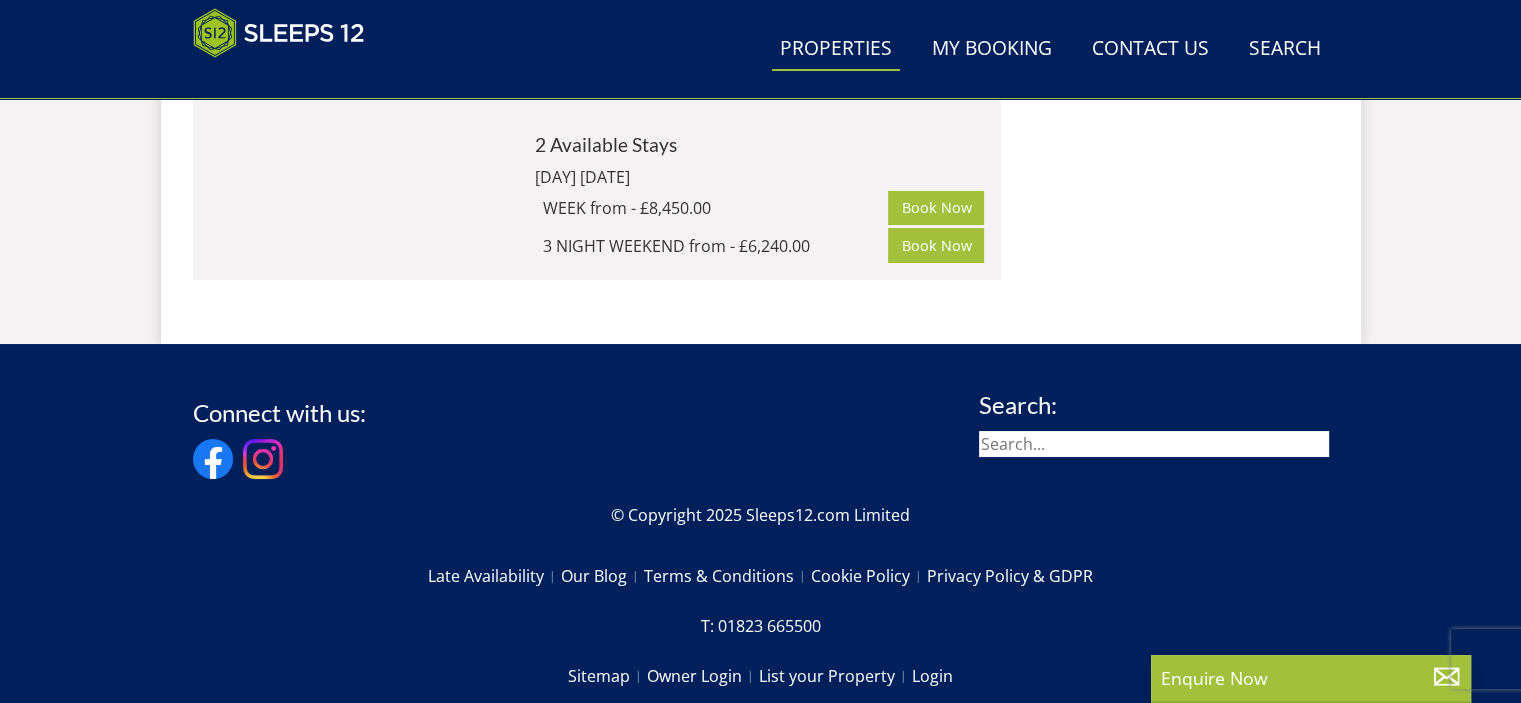scroll, scrollTop: 7590, scrollLeft: 0, axis: vertical 